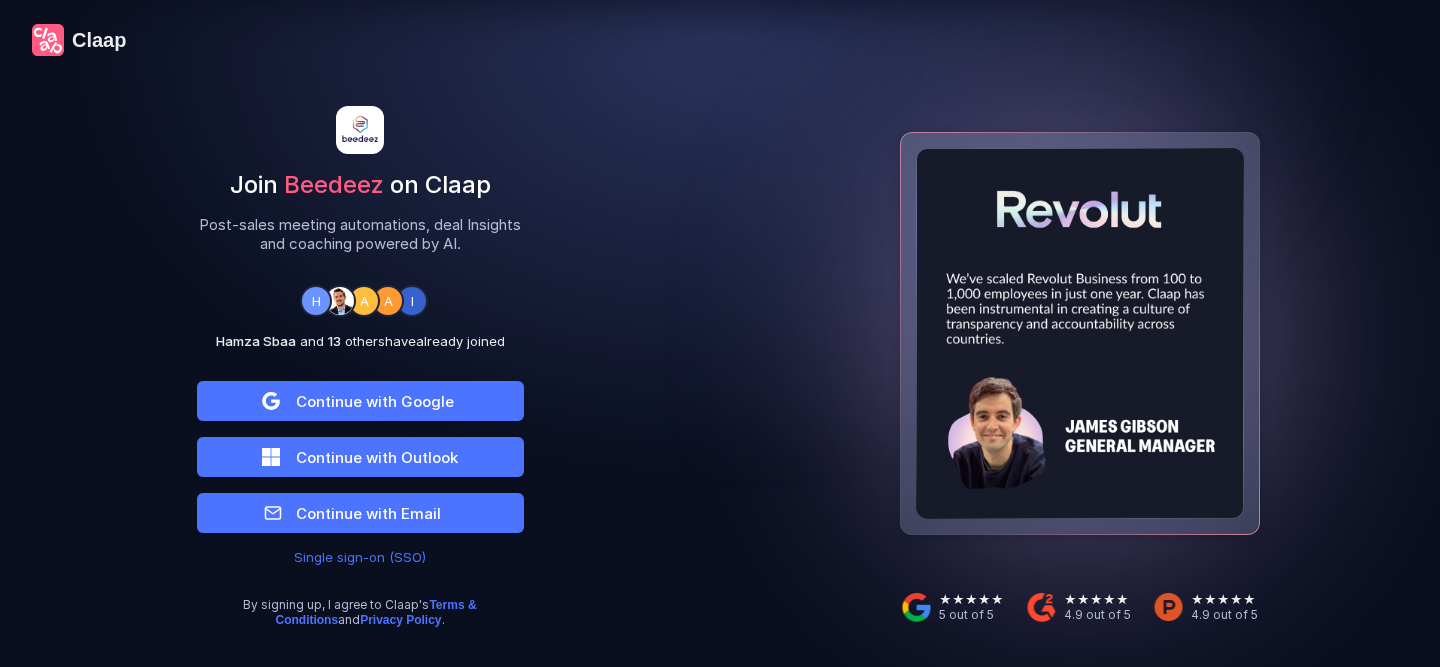 scroll, scrollTop: 0, scrollLeft: 0, axis: both 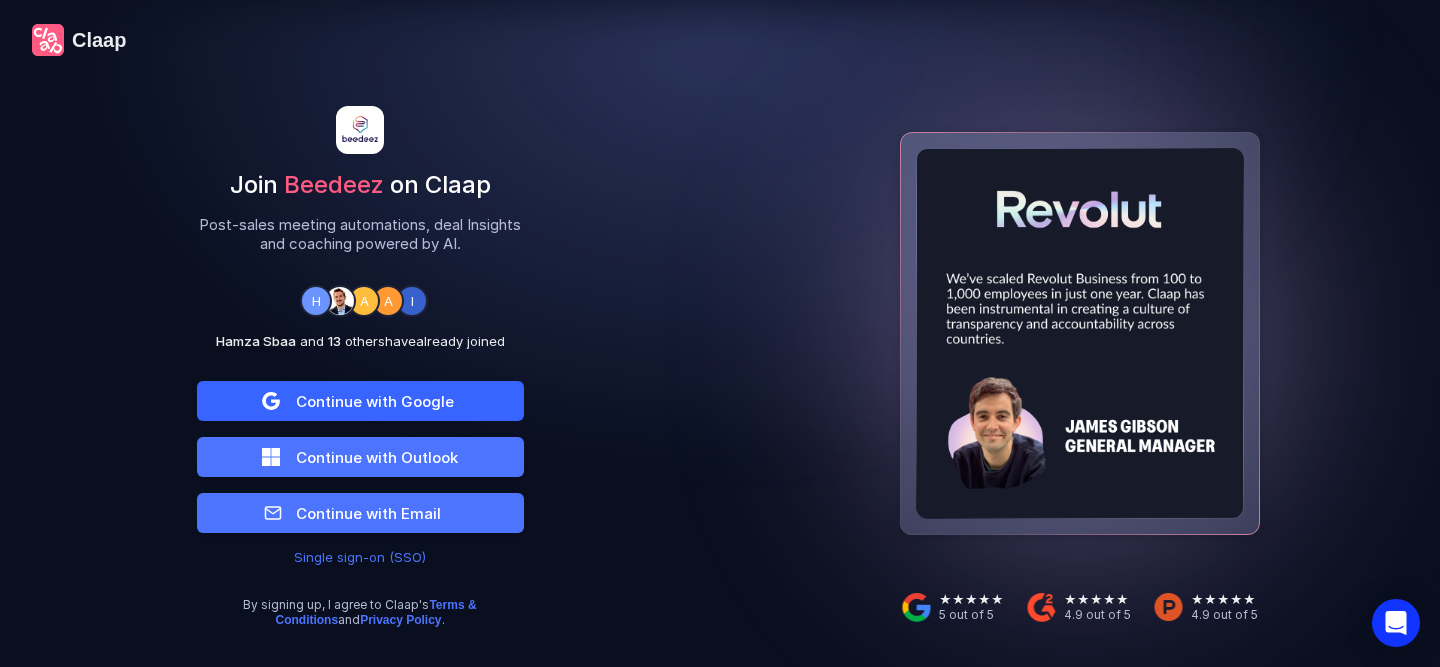 click on "Continue with Google" at bounding box center [375, 401] 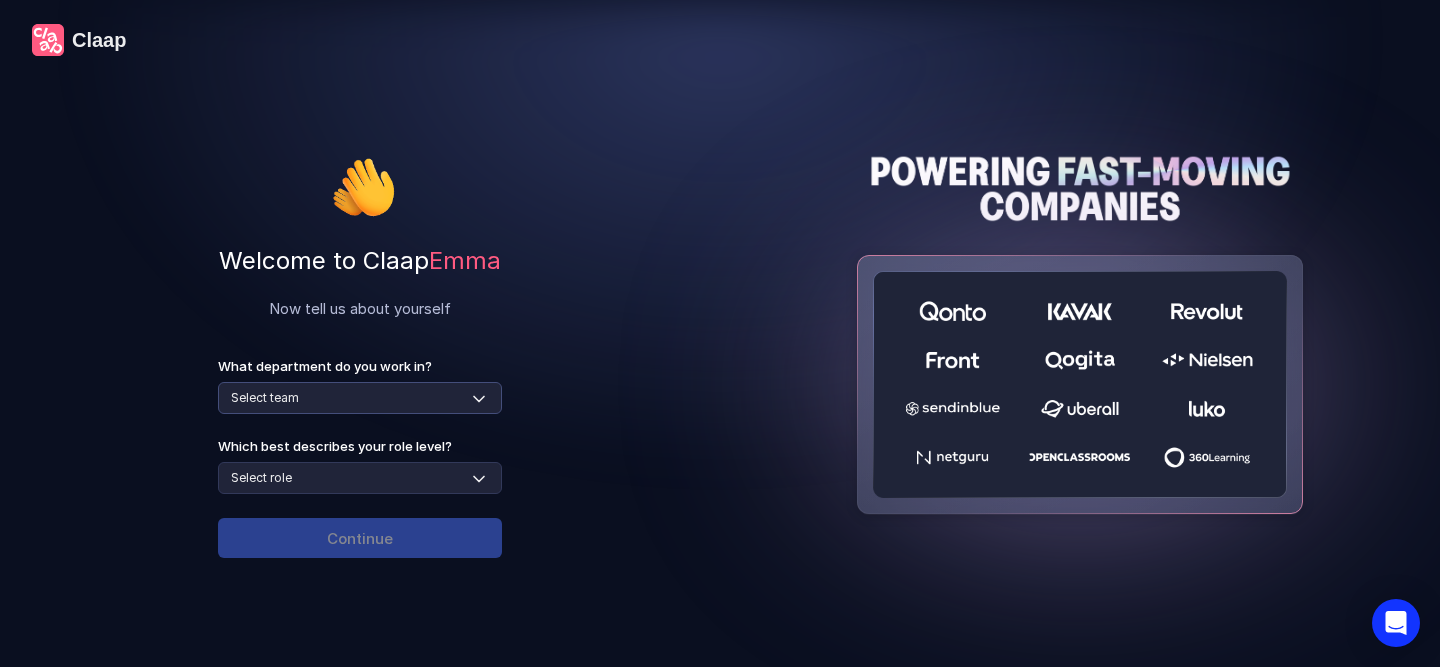 click on "Select team Sales Marketing Operations Customer Support Human Resources Product & Engineering Finance" at bounding box center (360, 398) 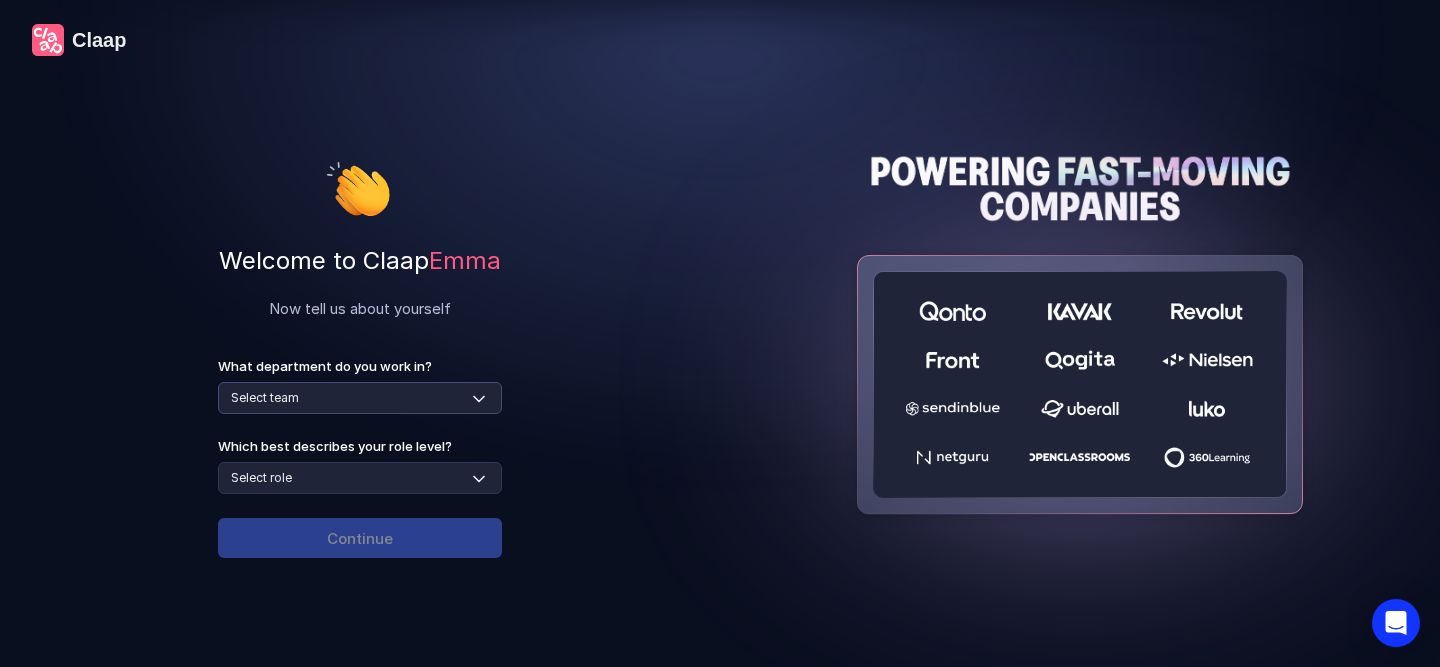 select on "customer-support" 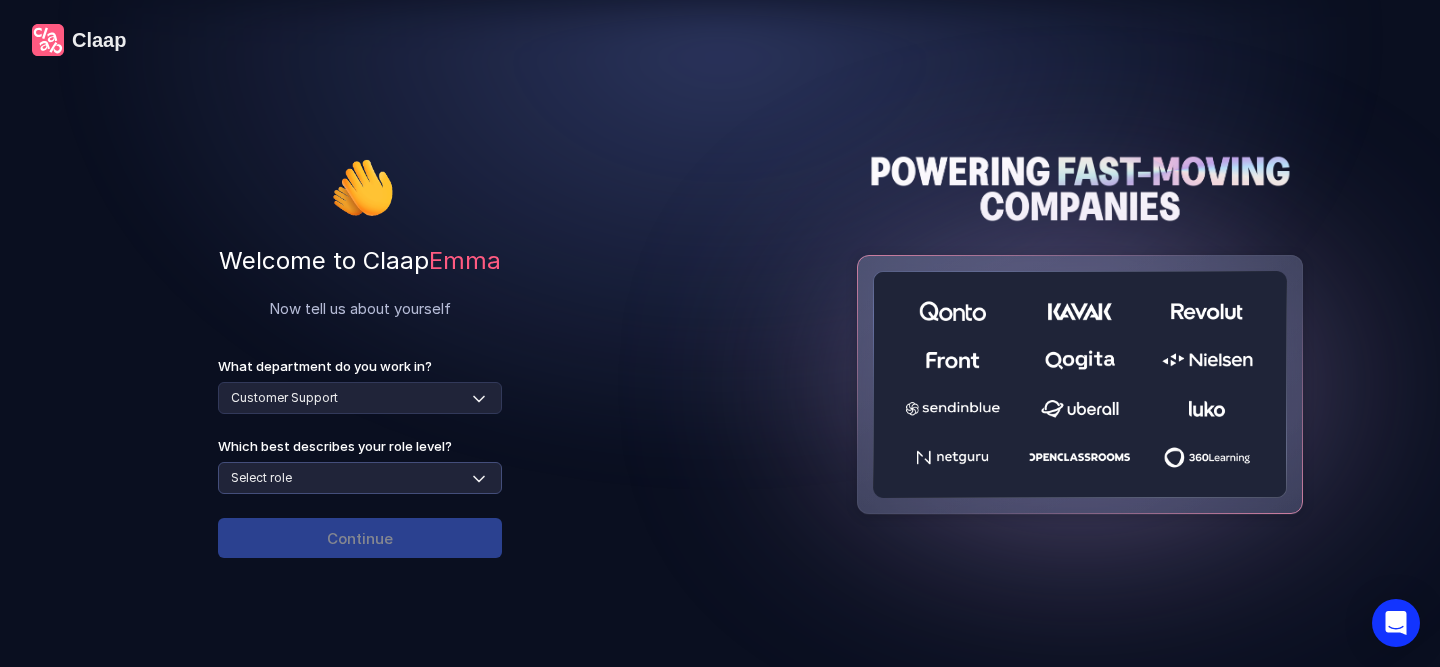 click on "Select role Individual Contributor / Team Member Manager / Team Leader Senior Leadership: Head of, Director, VP, ... Executive / C-suite" at bounding box center (360, 478) 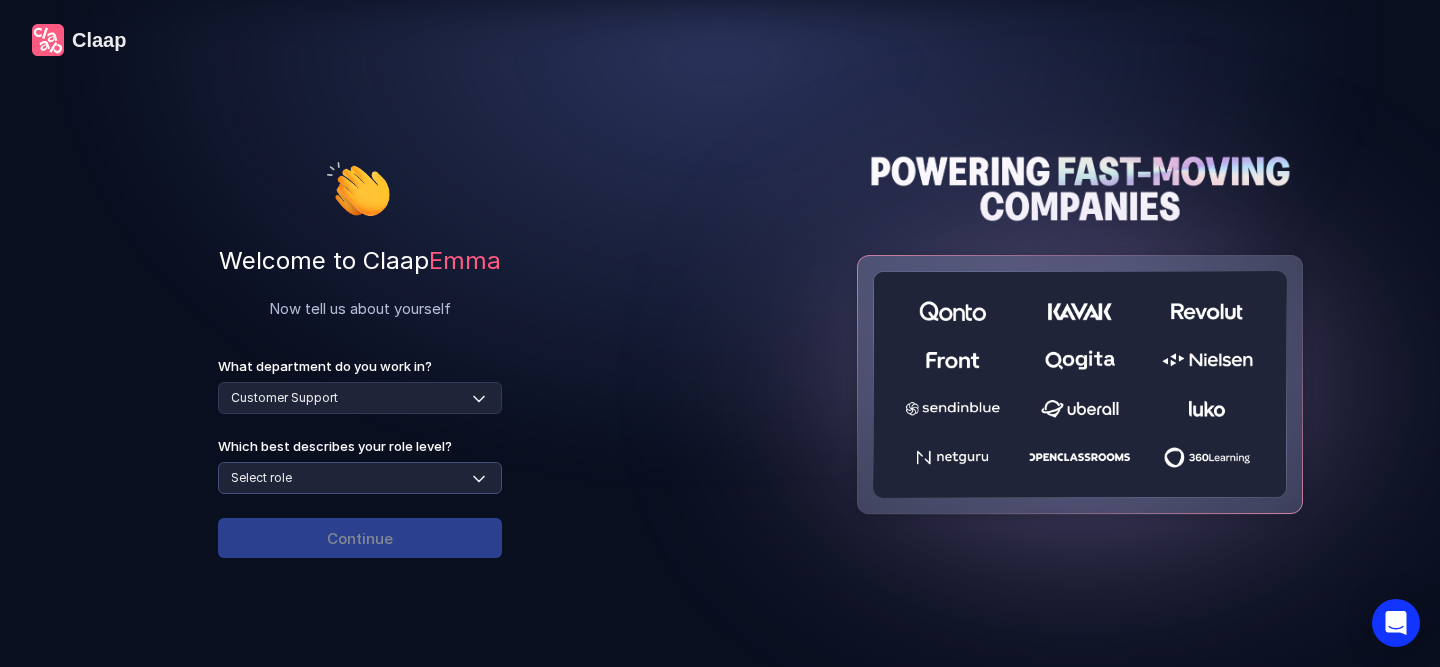 click on "Select role Individual Contributor / Team Member Manager / Team Leader Senior Leadership: Head of, Director, VP, ... Executive / C-suite" at bounding box center (360, 478) 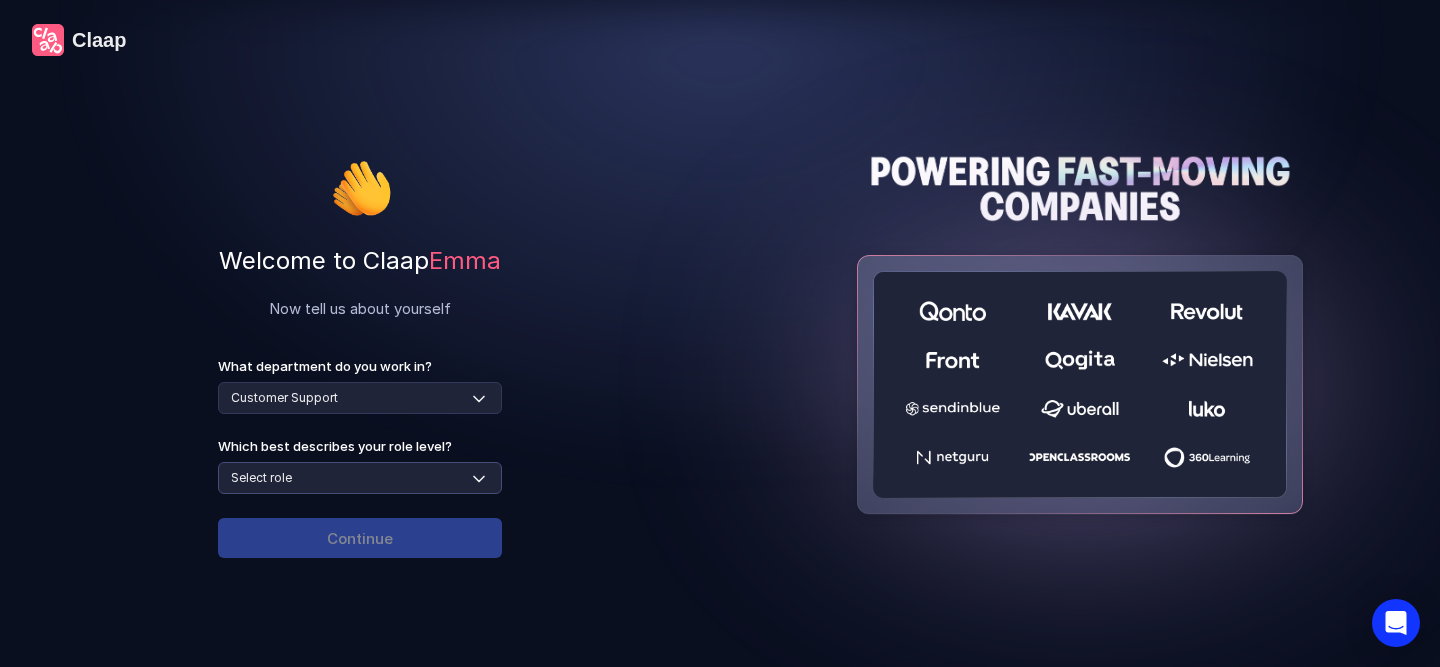 select on "individual-contributor" 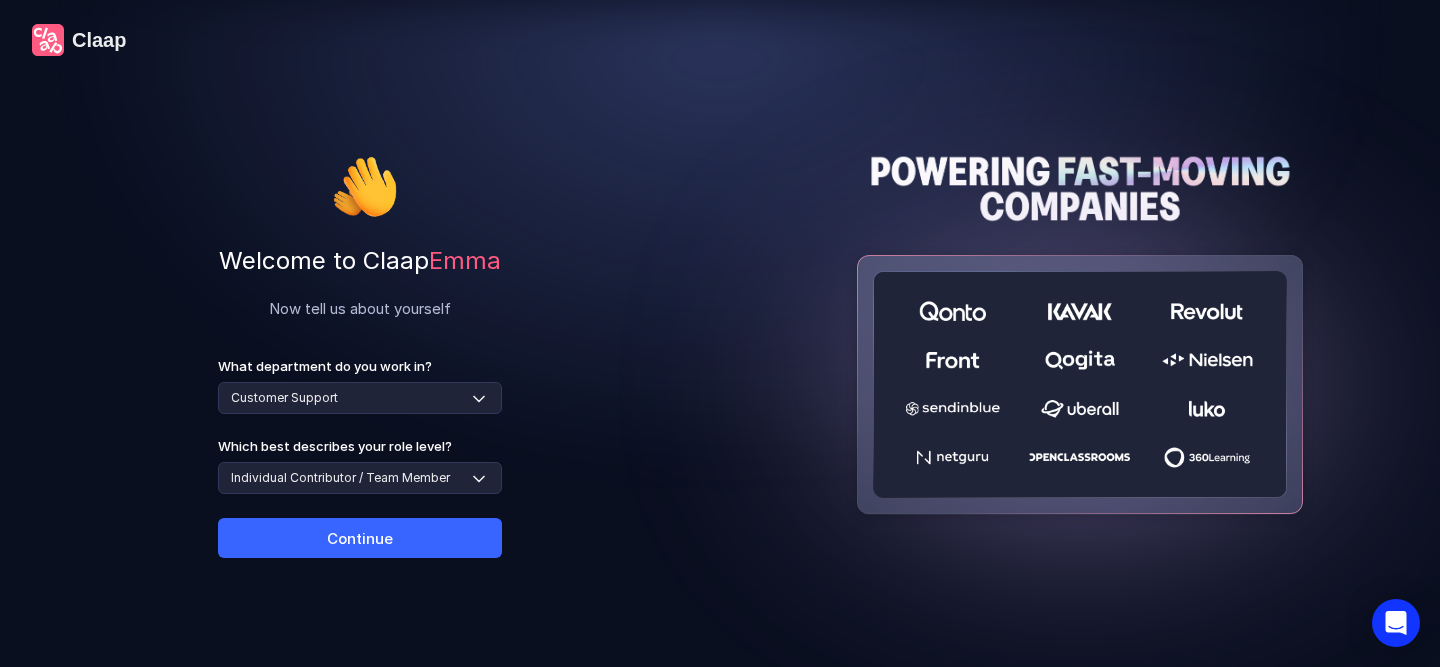 click on "Continue" at bounding box center (360, 538) 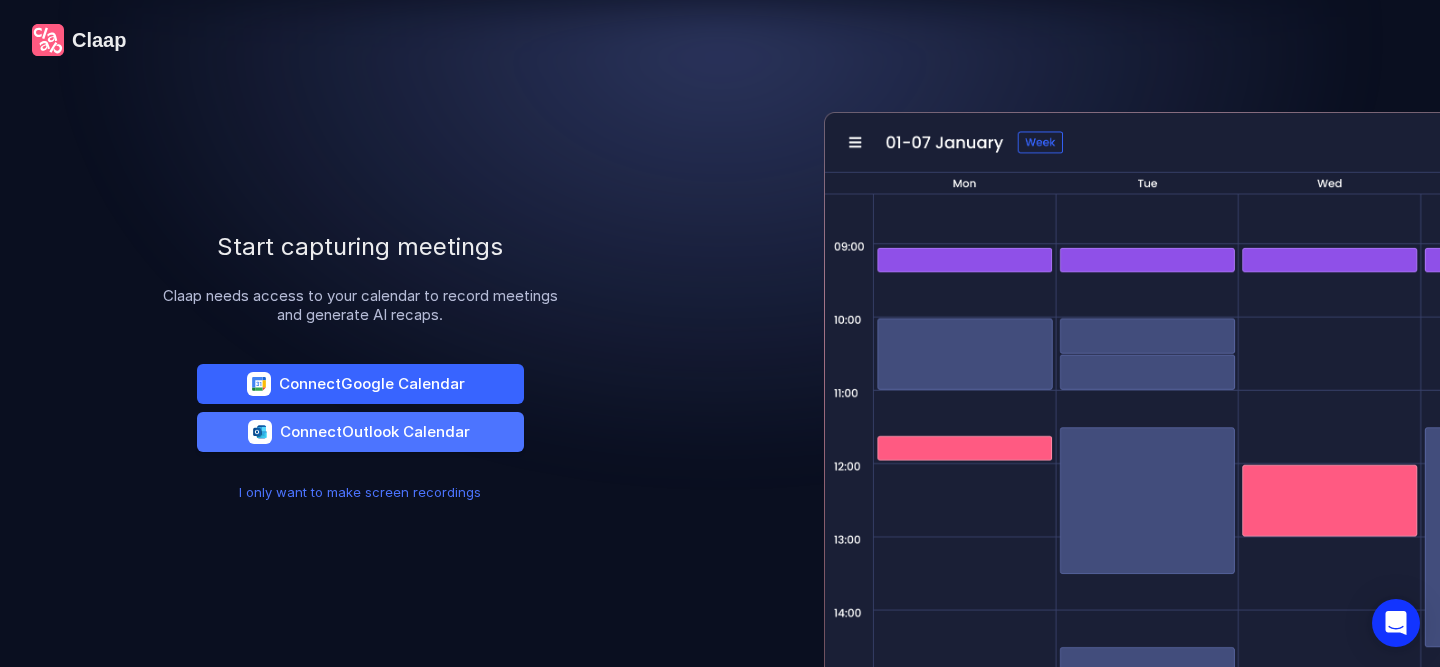 click on "Connect  Google Calendar" at bounding box center (360, 384) 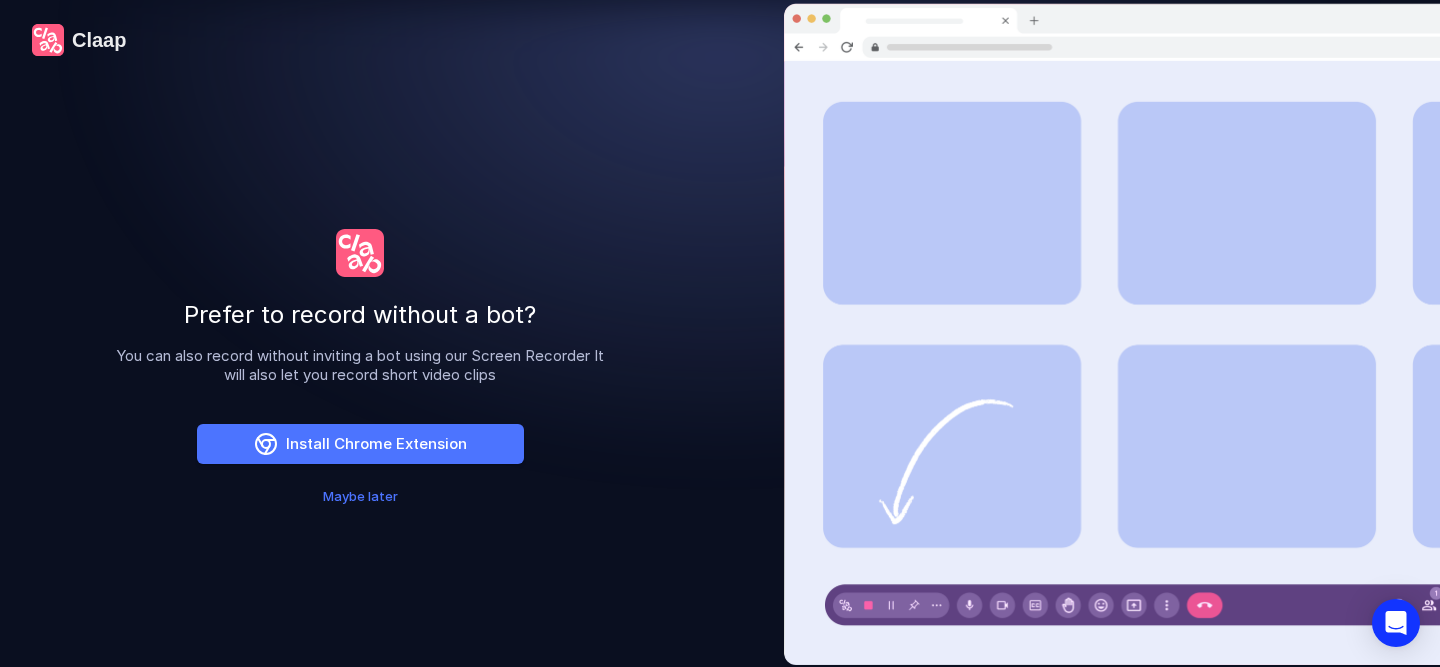 click on "Maybe later" at bounding box center [360, 496] 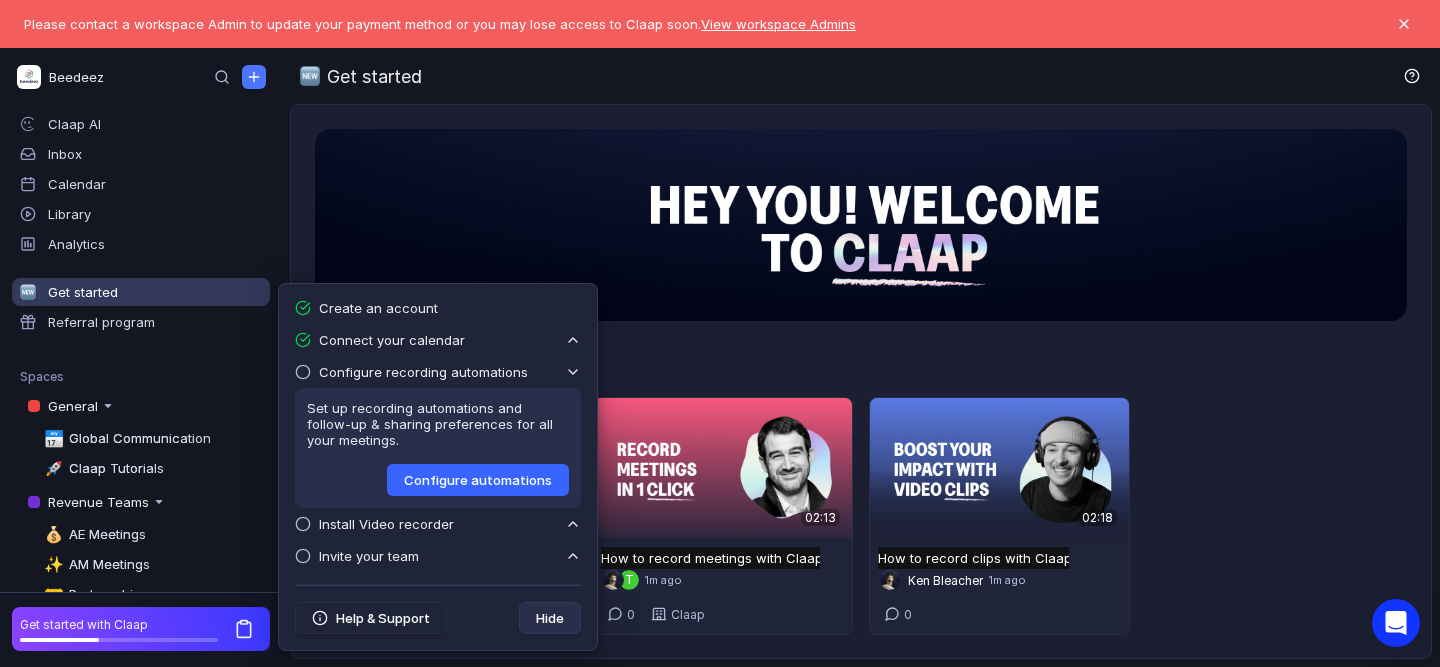 click on "Configure automations" at bounding box center (478, 480) 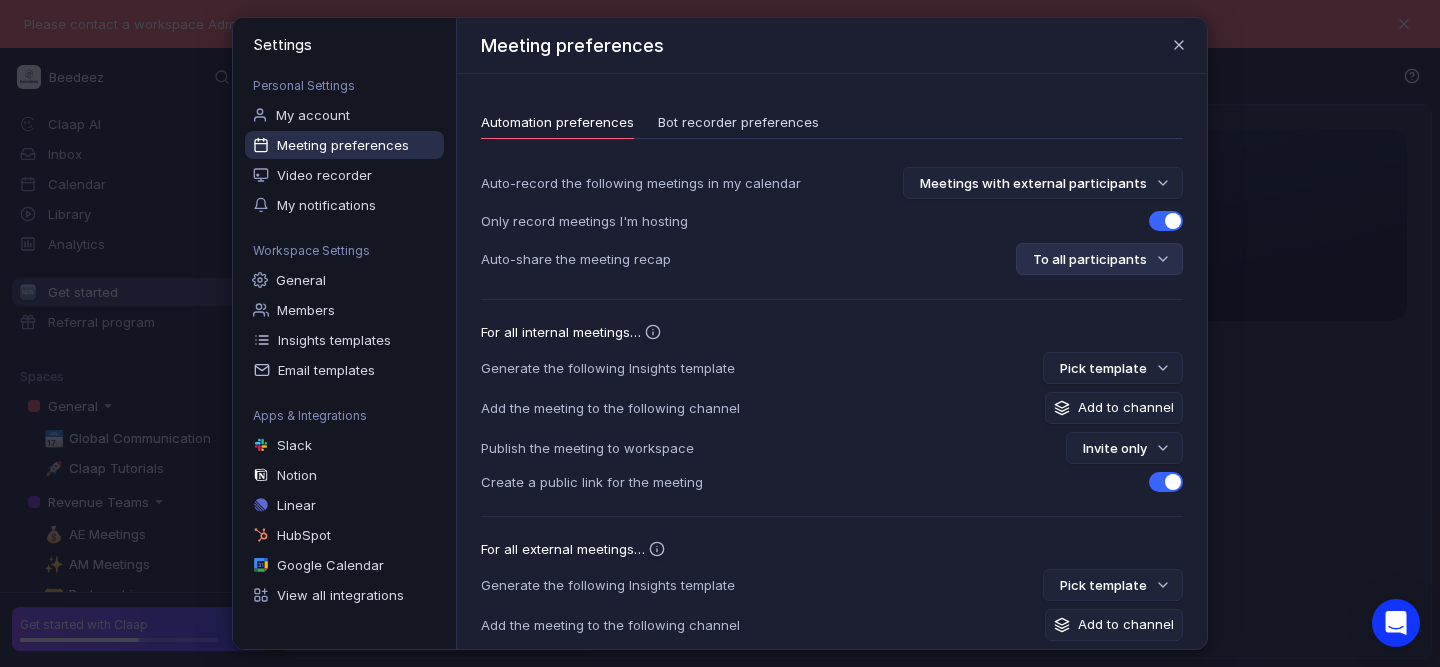 click on "To all participants" at bounding box center [1099, 259] 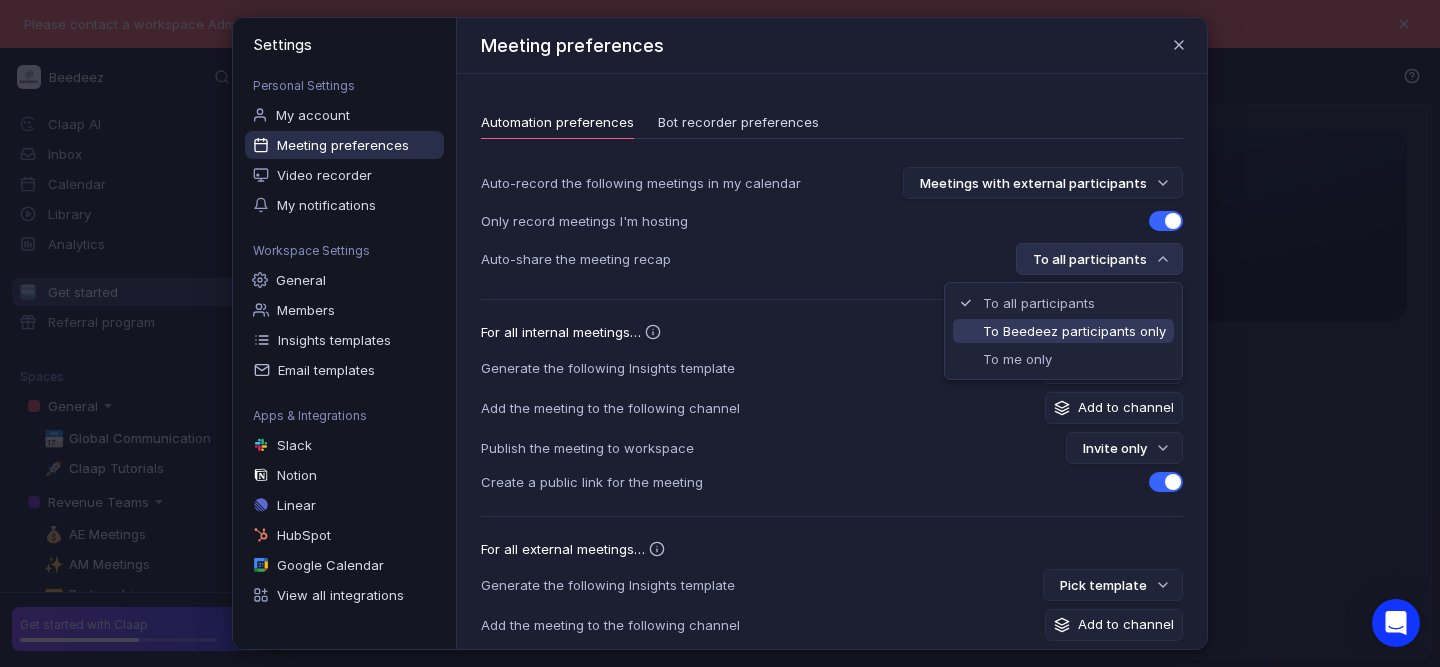 click on "To Beedeez participants only" at bounding box center [1074, 331] 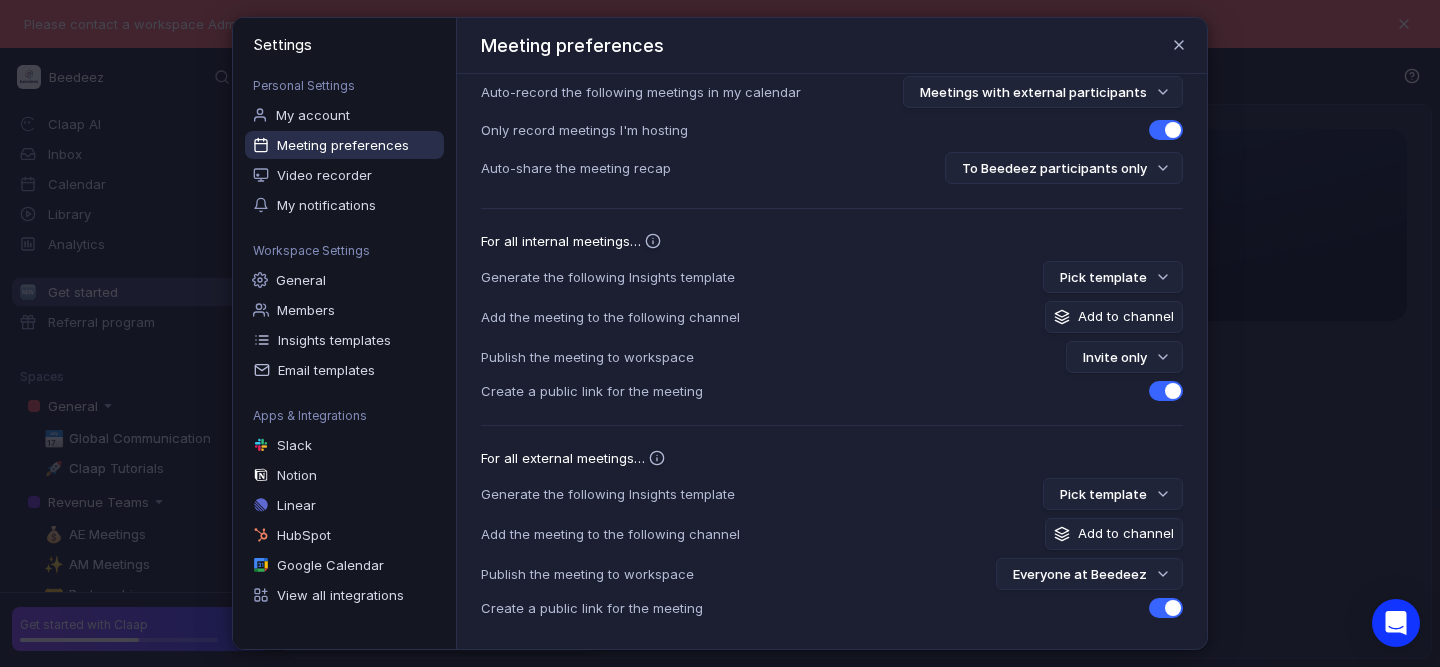 scroll, scrollTop: 0, scrollLeft: 0, axis: both 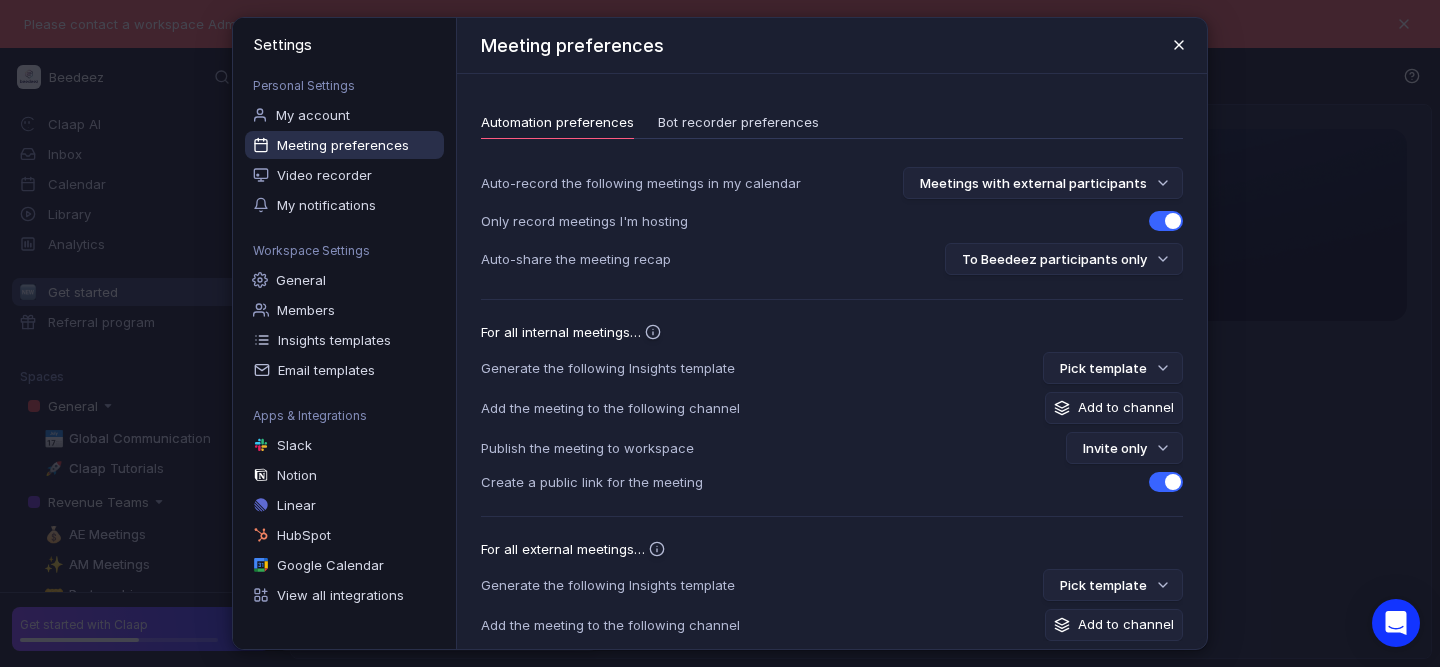 click at bounding box center (1179, 45) 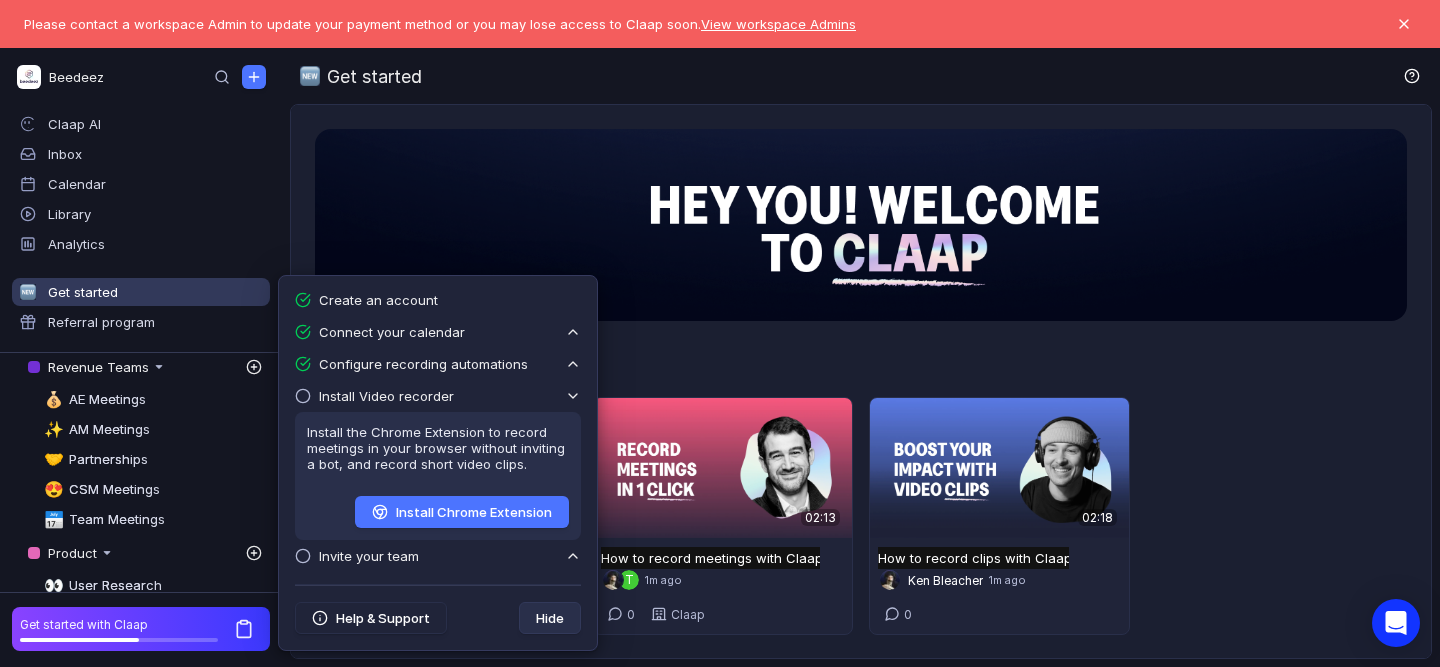 scroll, scrollTop: 141, scrollLeft: 0, axis: vertical 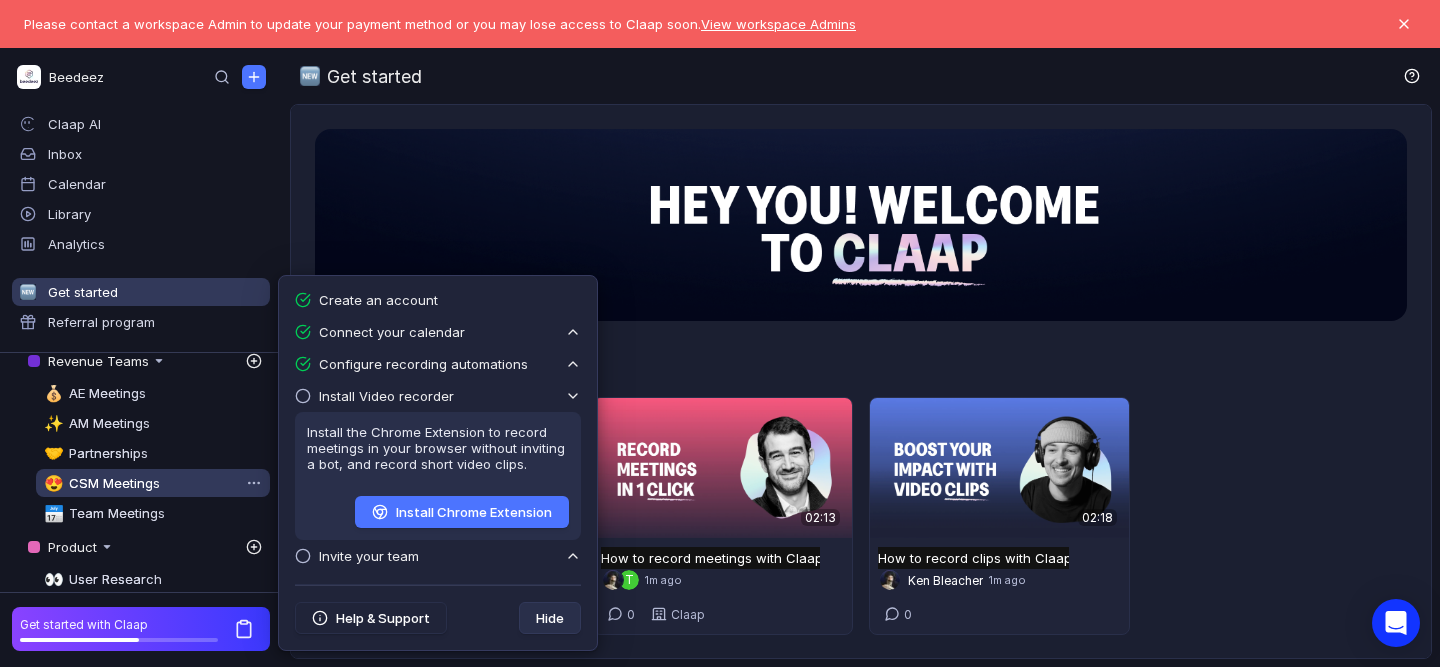 click on "CSM Meetings" at bounding box center [114, 483] 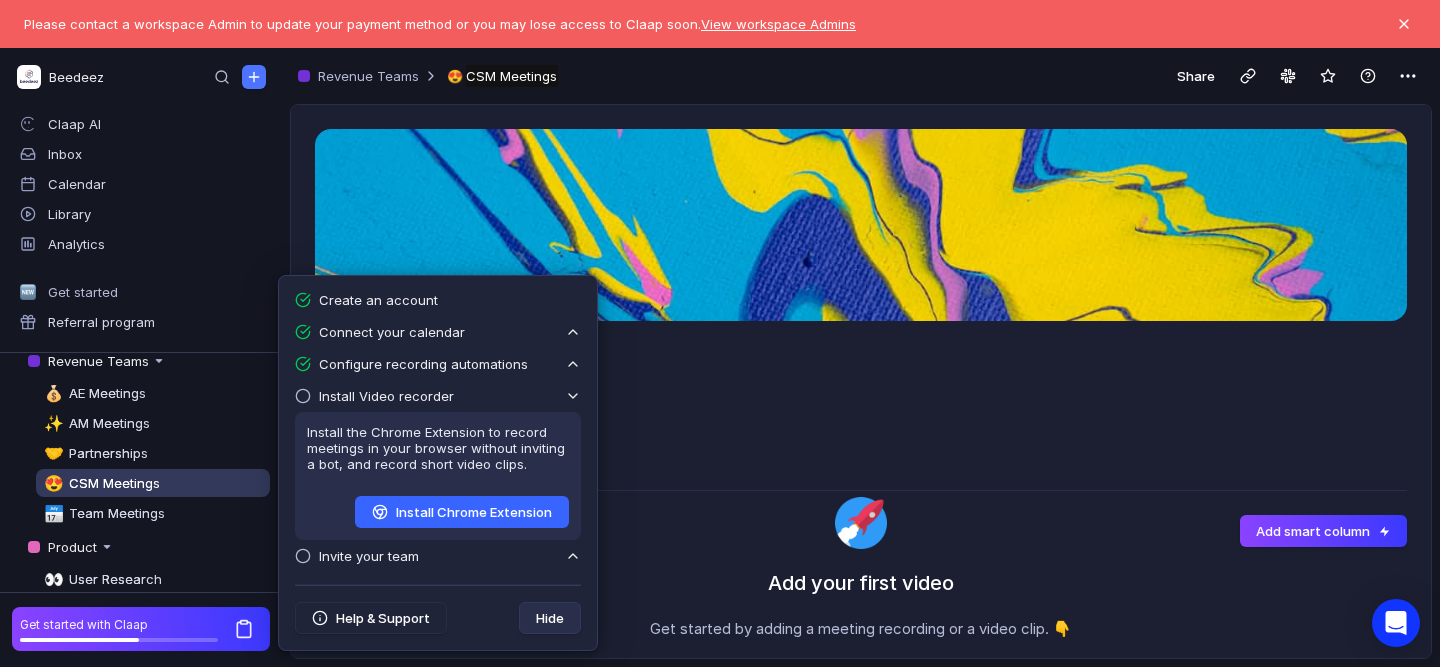 click on "Install Chrome Extension" at bounding box center [462, 512] 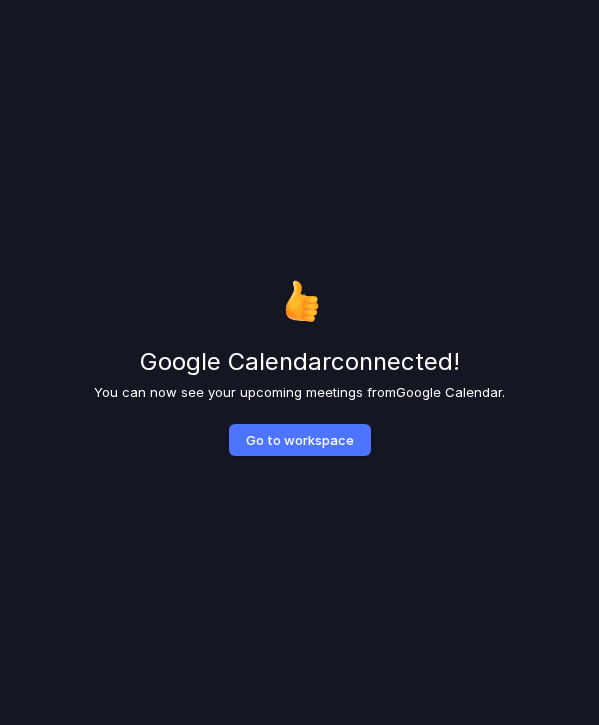 scroll, scrollTop: 0, scrollLeft: 0, axis: both 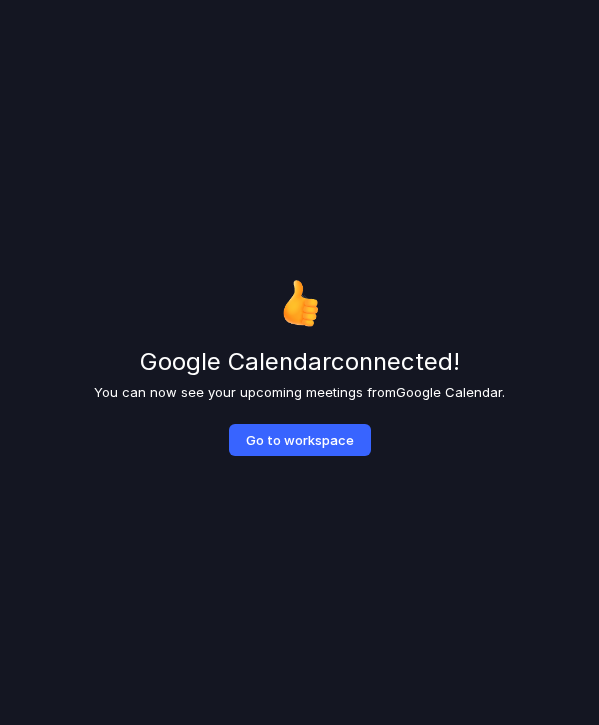 click on "Go to workspace" at bounding box center [300, 440] 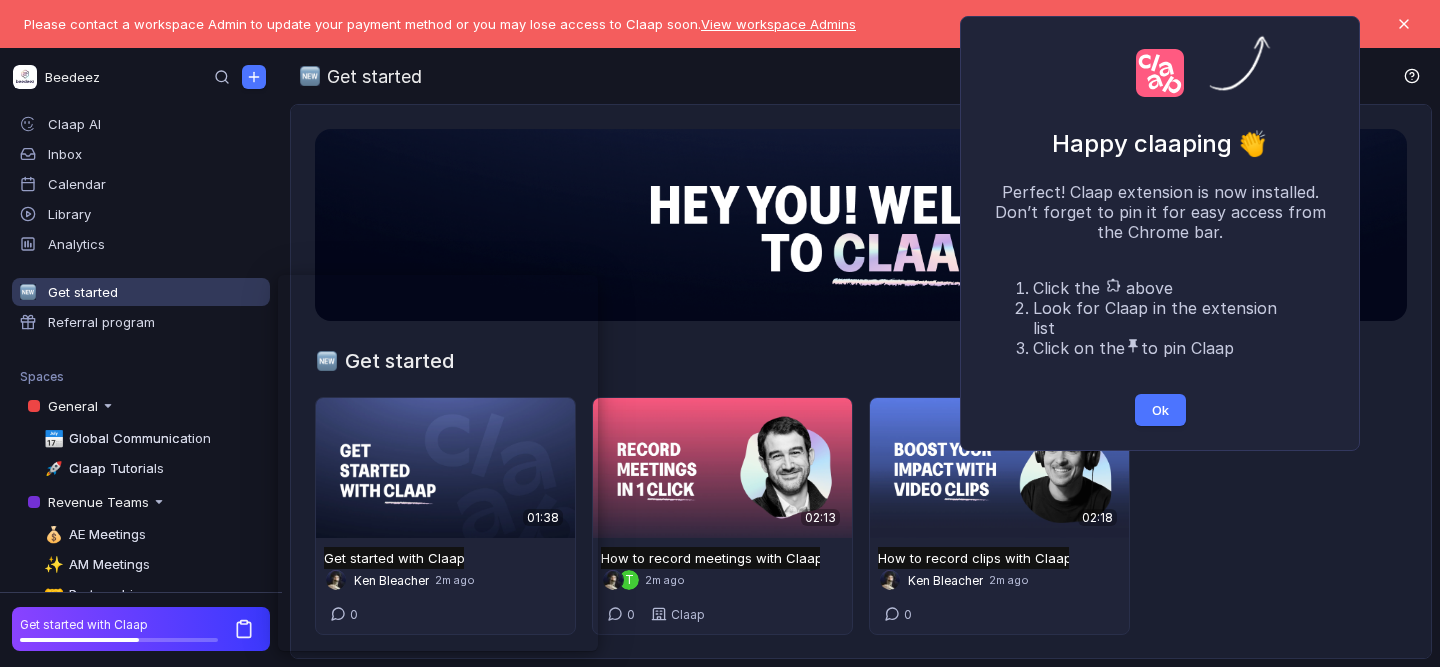 scroll, scrollTop: 0, scrollLeft: 0, axis: both 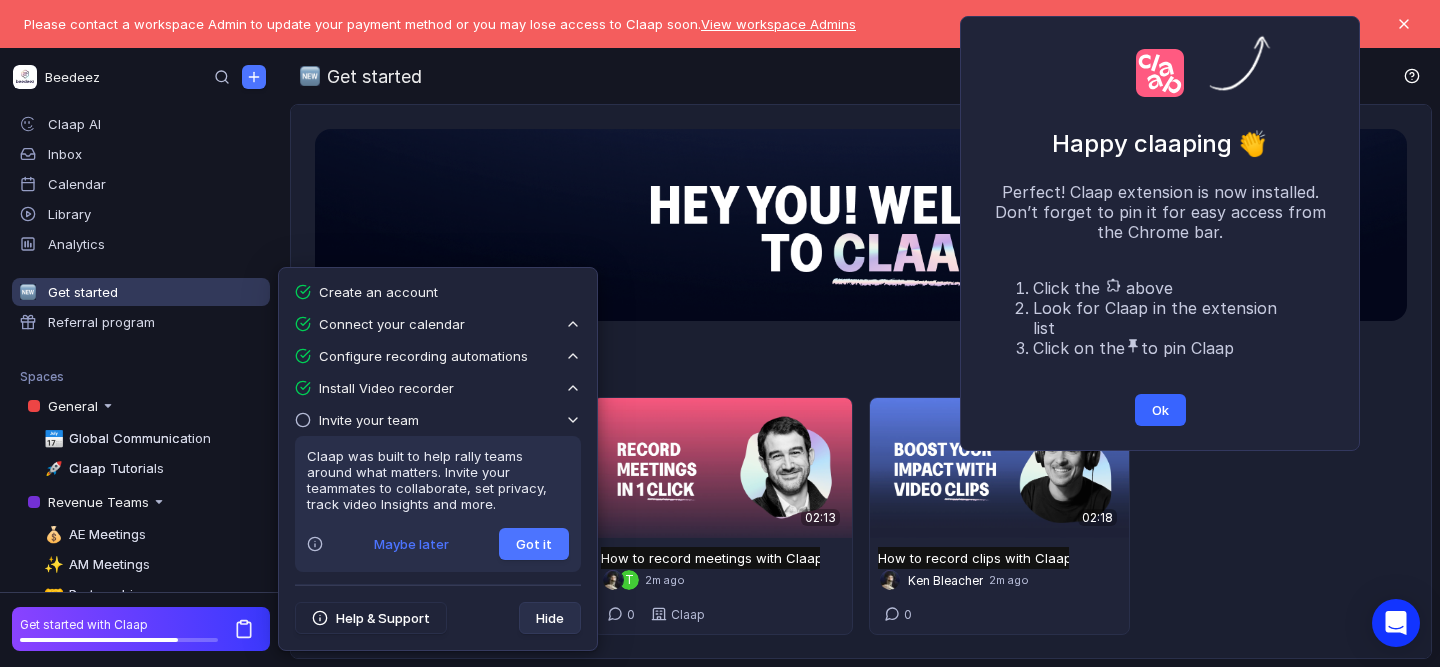 click on "Ok" at bounding box center (1160, 410) 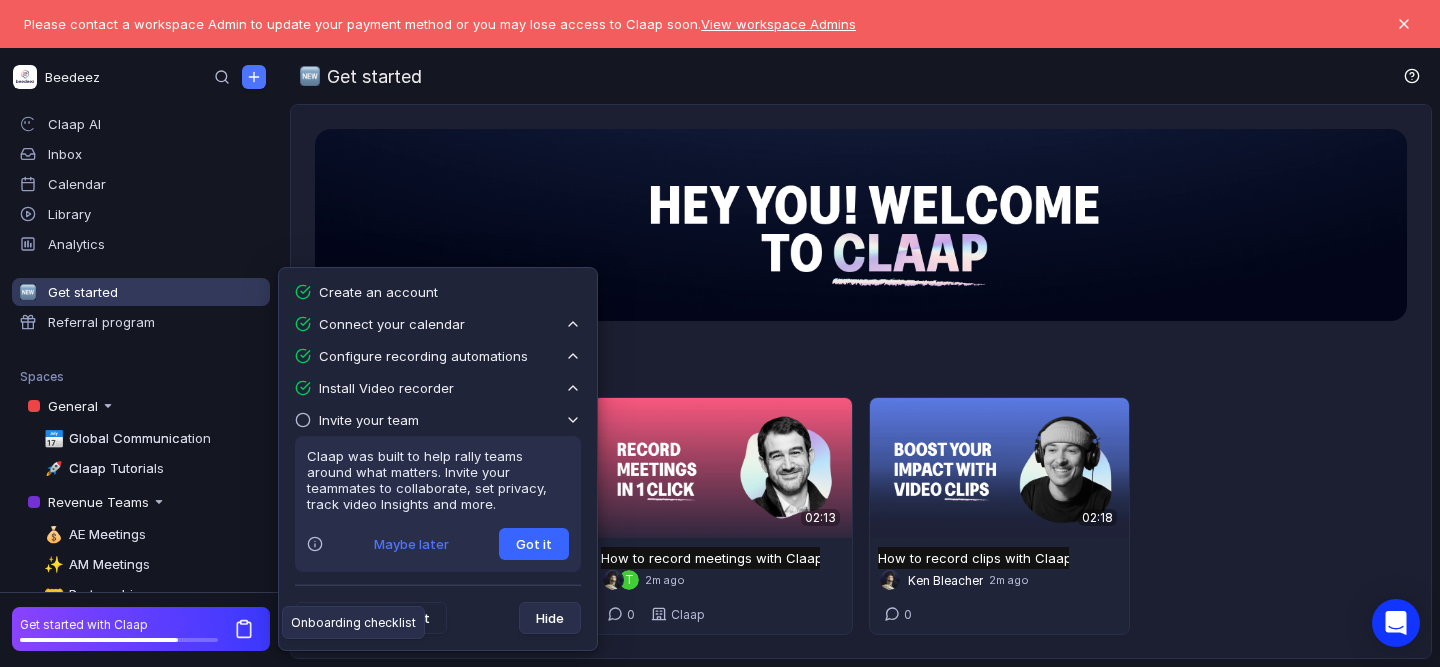 click on "Got it" at bounding box center [534, 544] 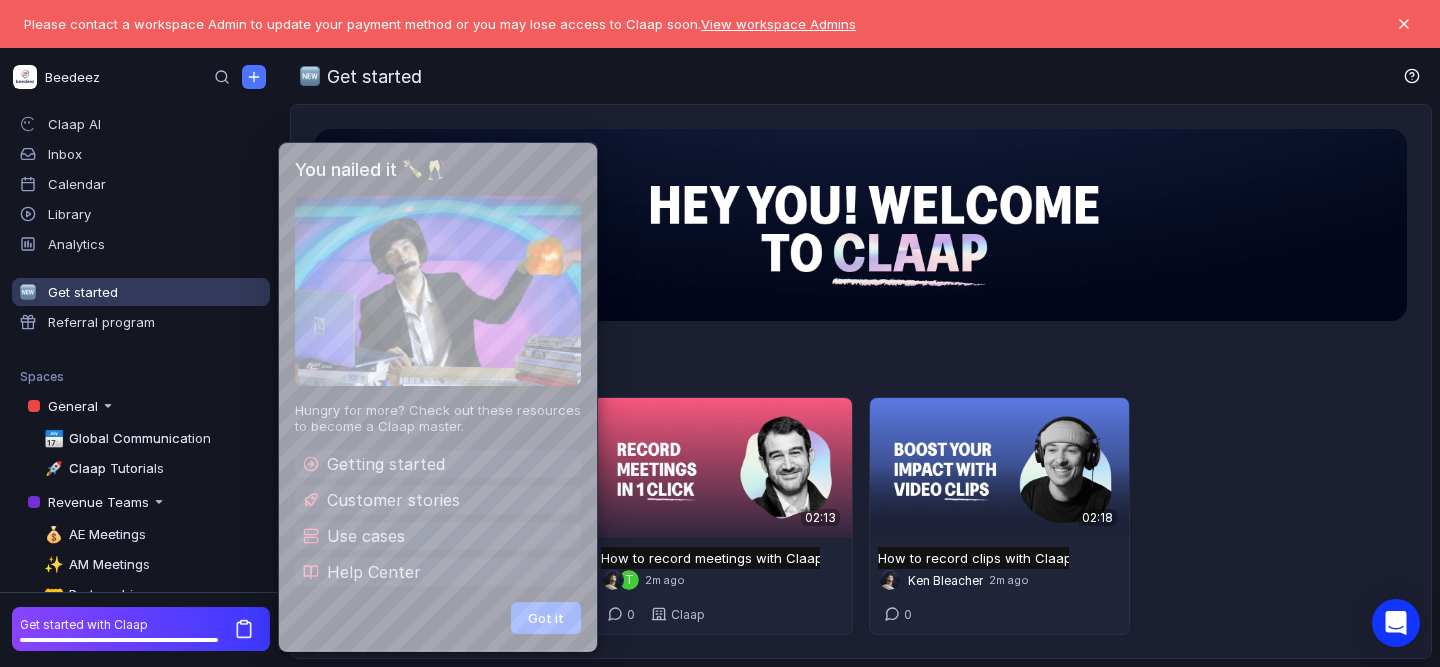 click on "Got it" at bounding box center [546, 618] 